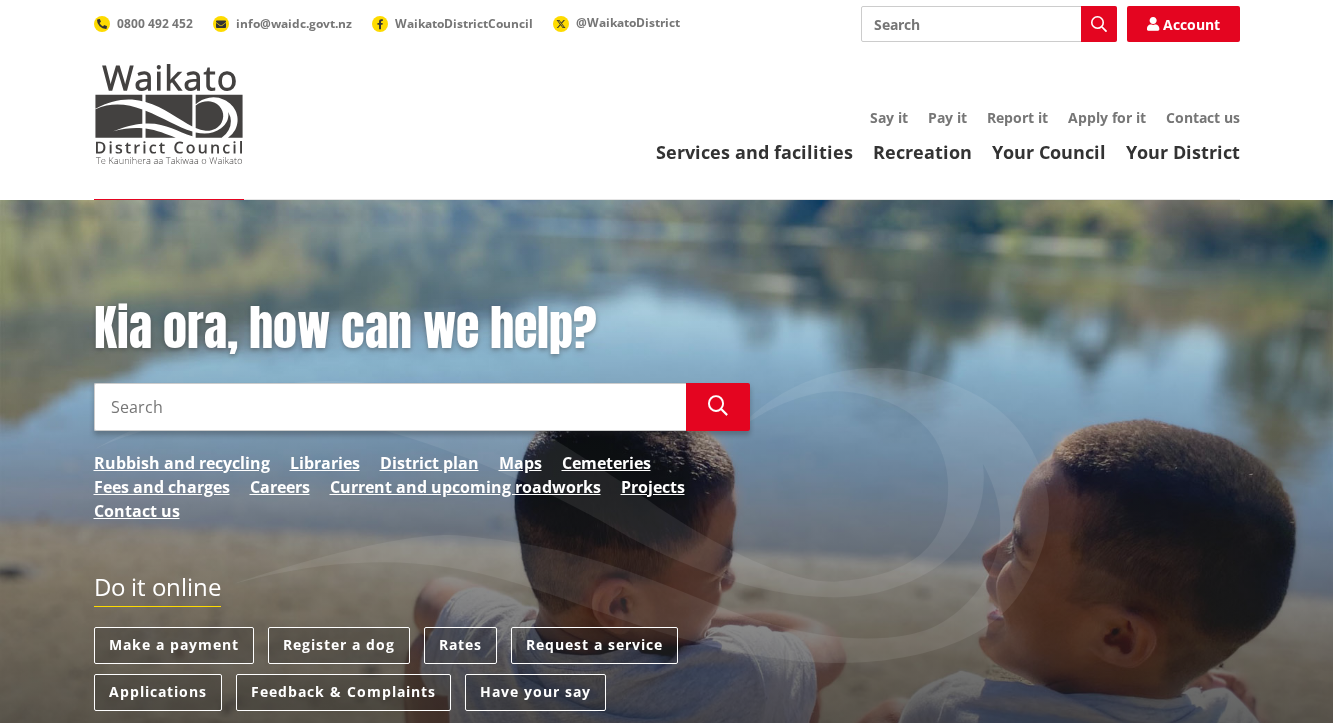 scroll, scrollTop: 0, scrollLeft: 0, axis: both 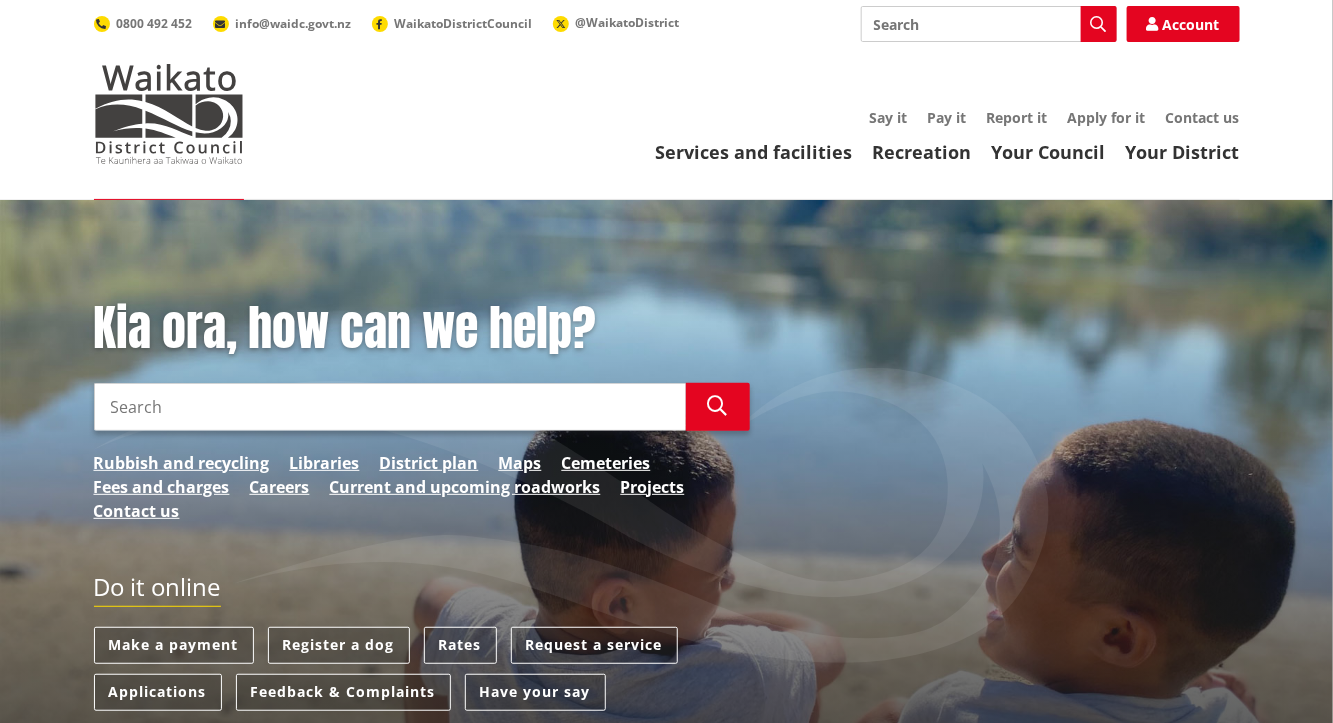 click on "Search" at bounding box center [390, 407] 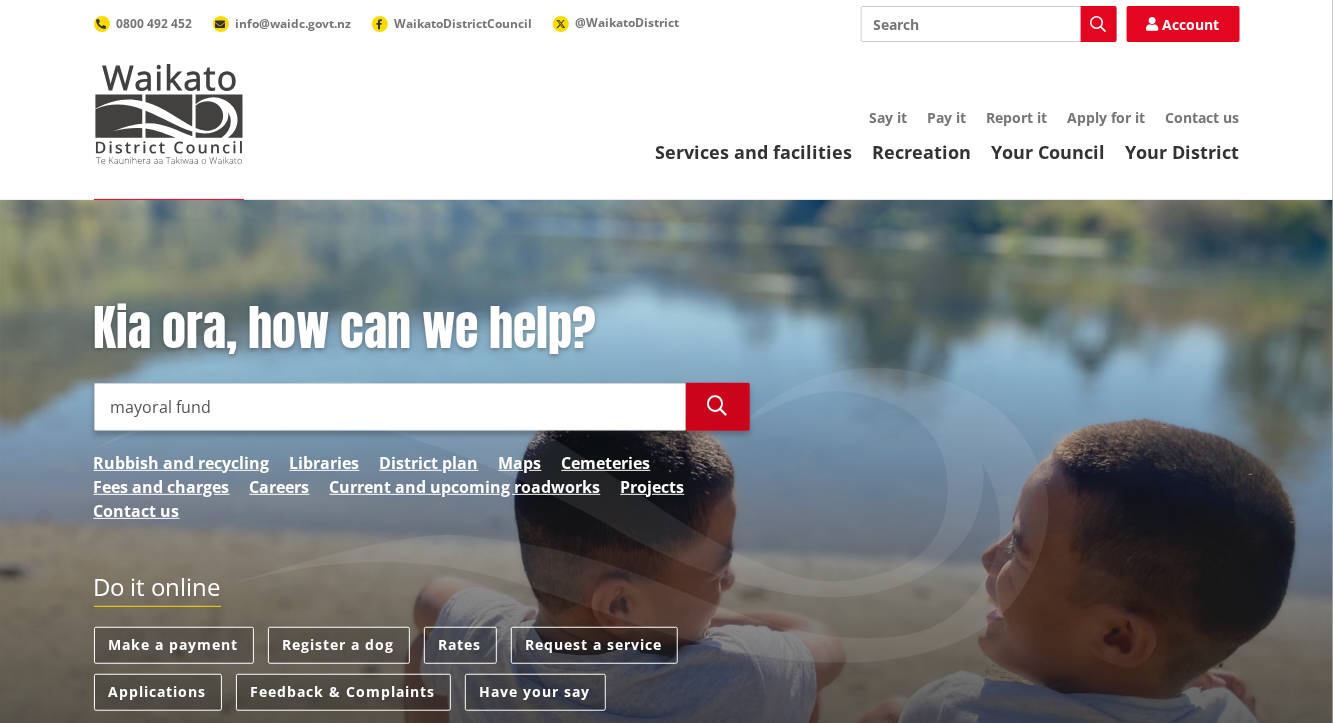type on "mayoral fund" 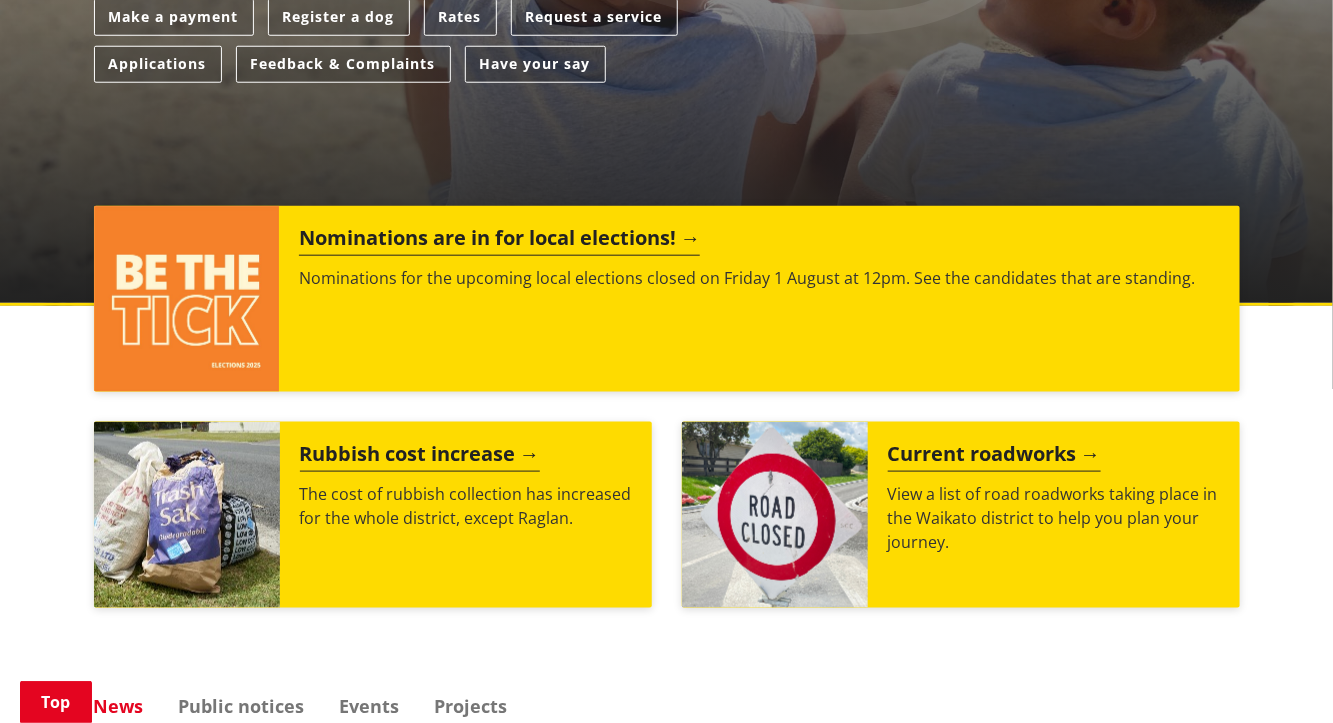 scroll, scrollTop: 640, scrollLeft: 0, axis: vertical 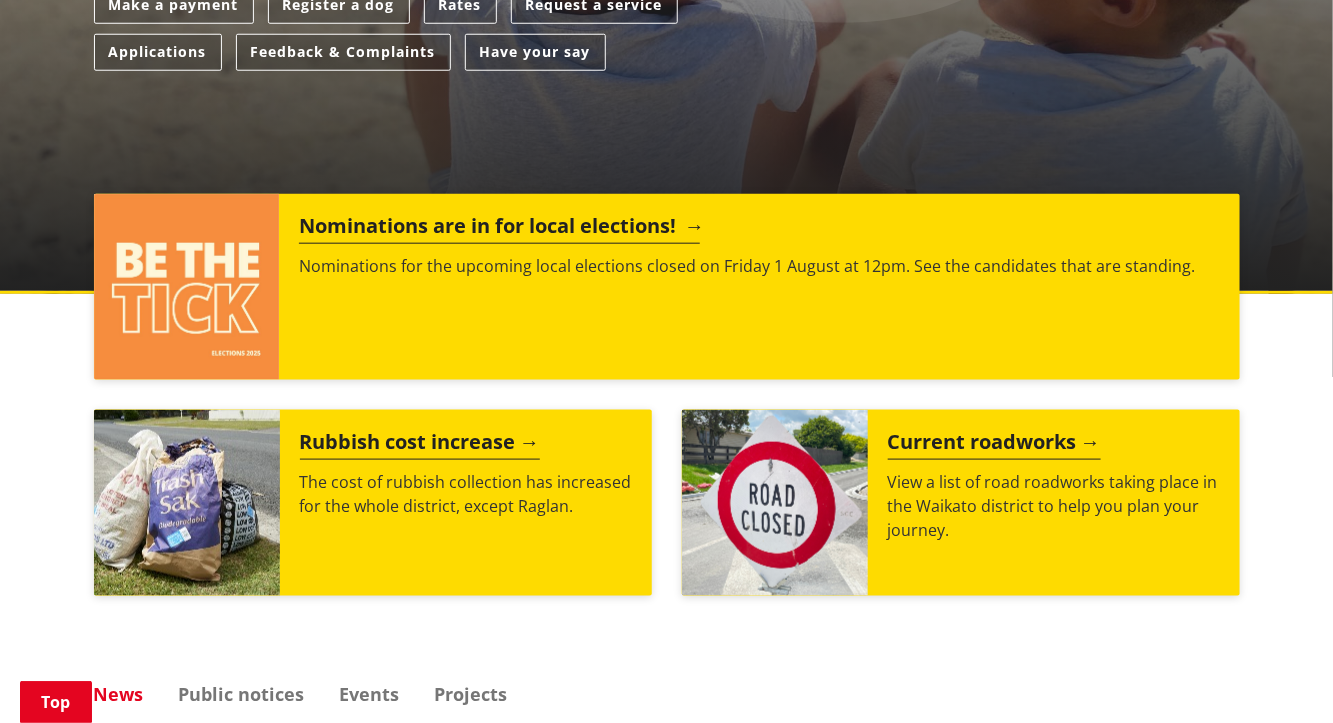 click on "Nominations are in for local elections!" at bounding box center (499, 229) 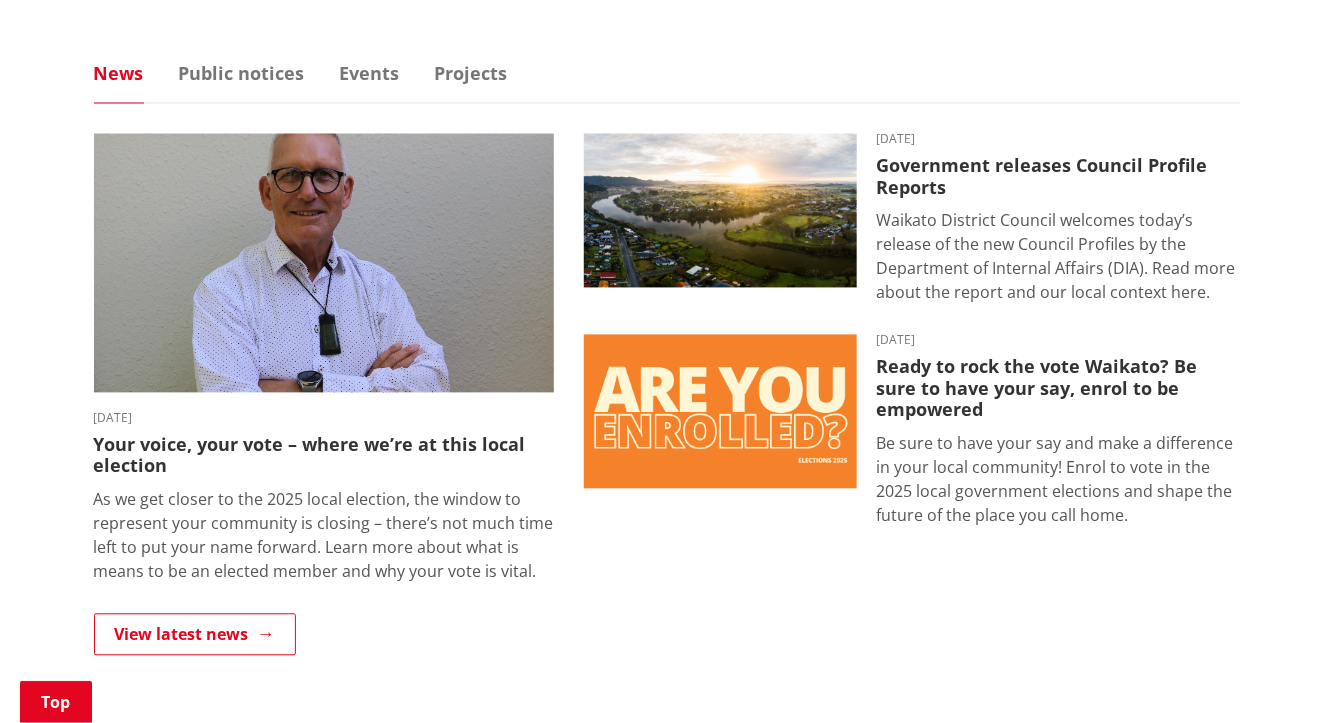 scroll, scrollTop: 1286, scrollLeft: 0, axis: vertical 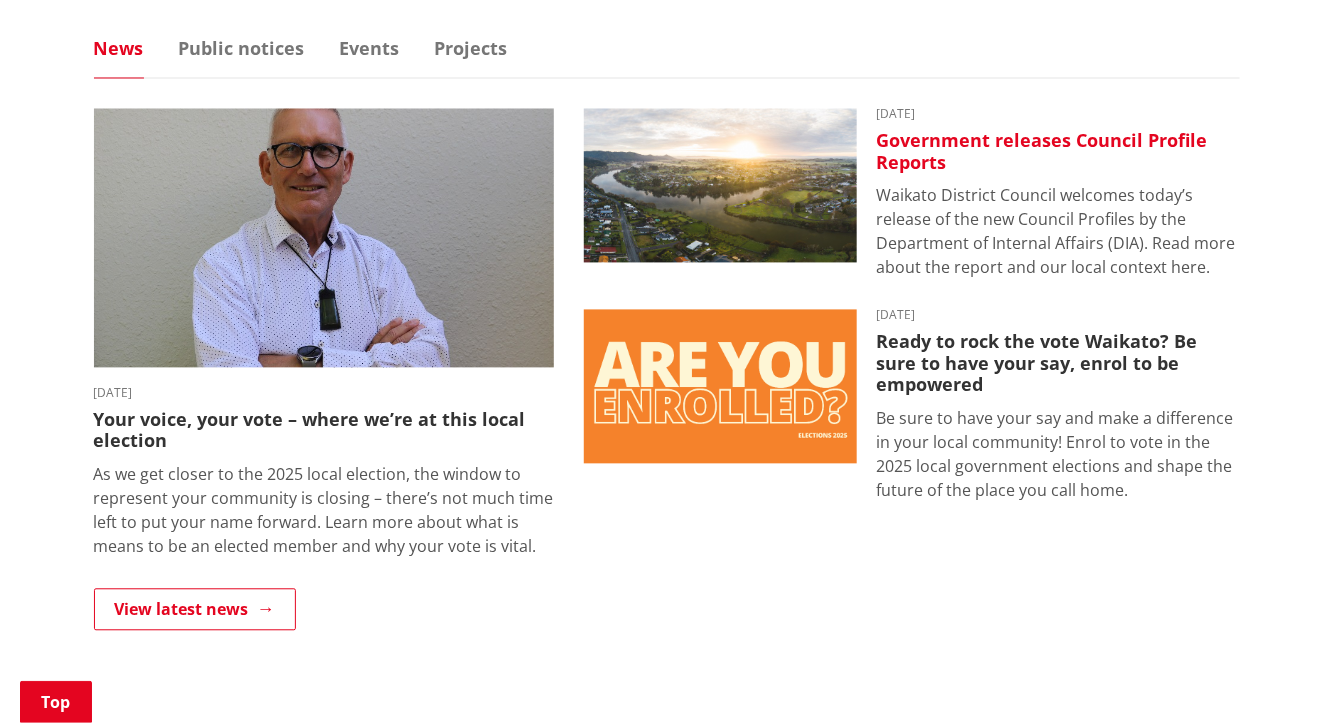 click on "Government releases Council Profile Reports" at bounding box center (1058, 152) 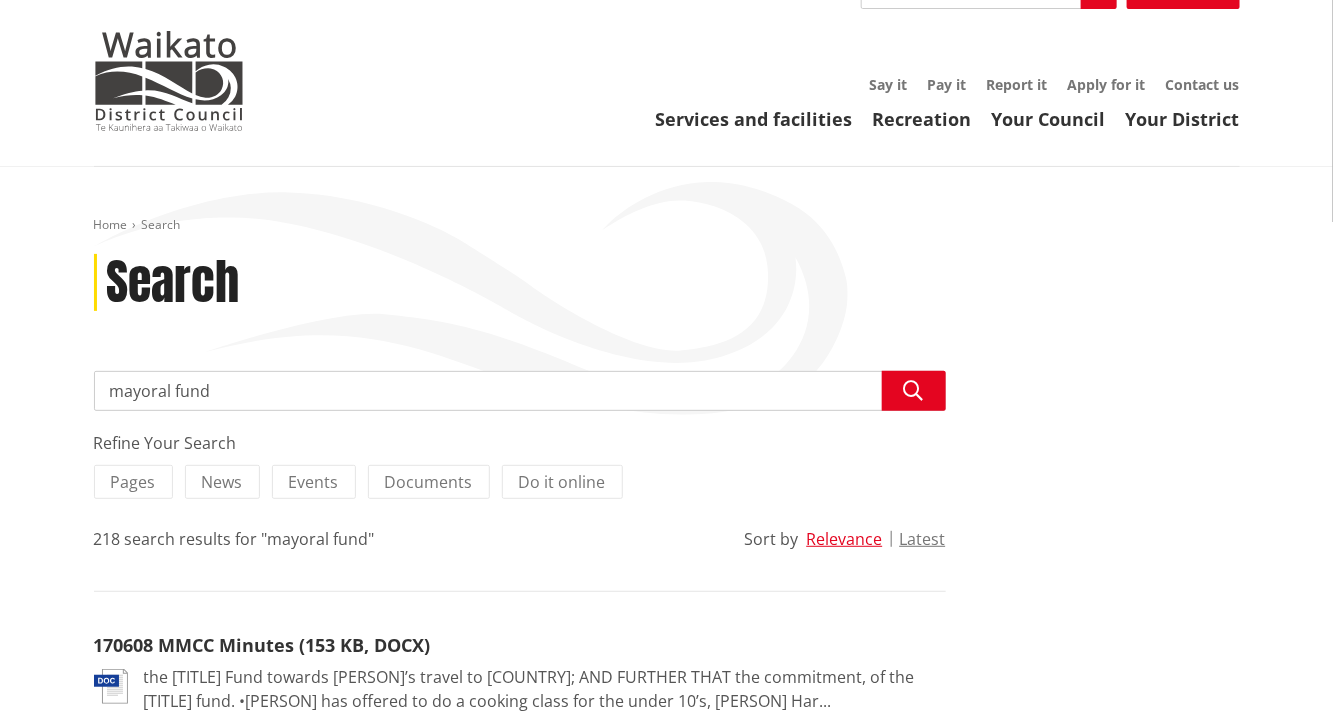 scroll, scrollTop: 36, scrollLeft: 0, axis: vertical 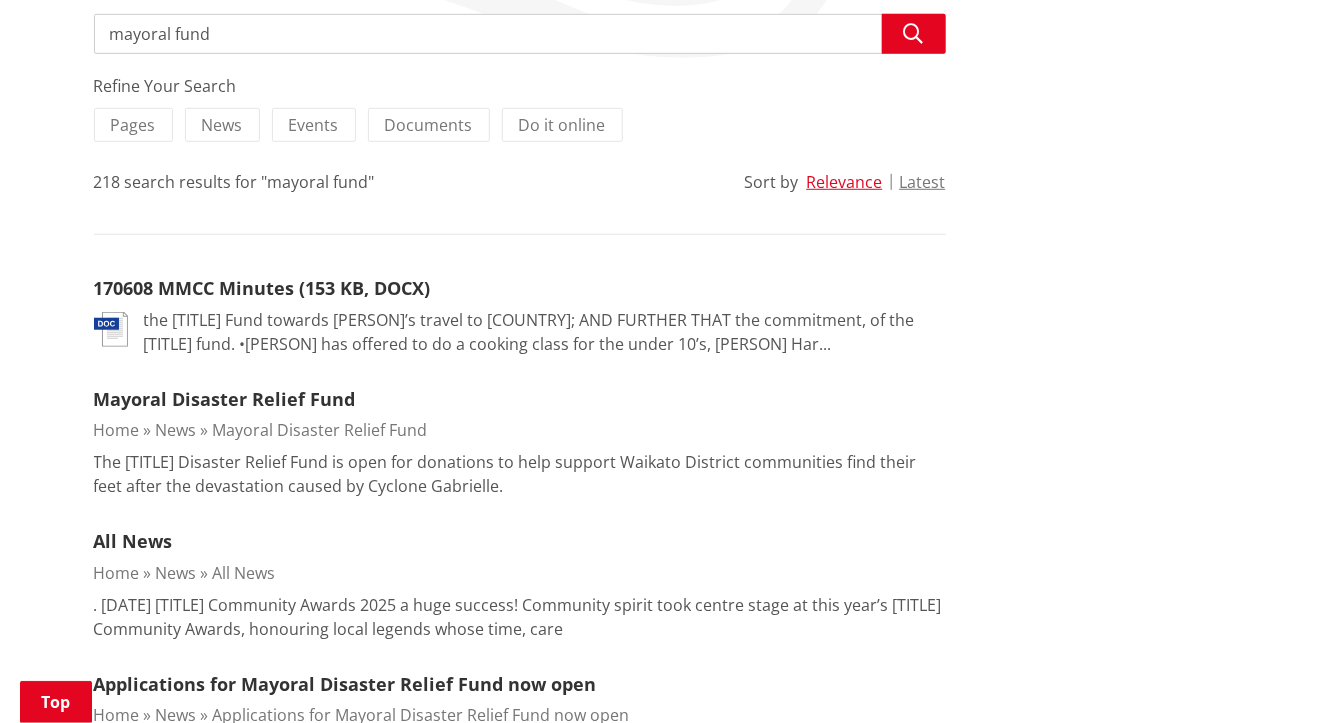 click on "mayoral fund" at bounding box center [520, 34] 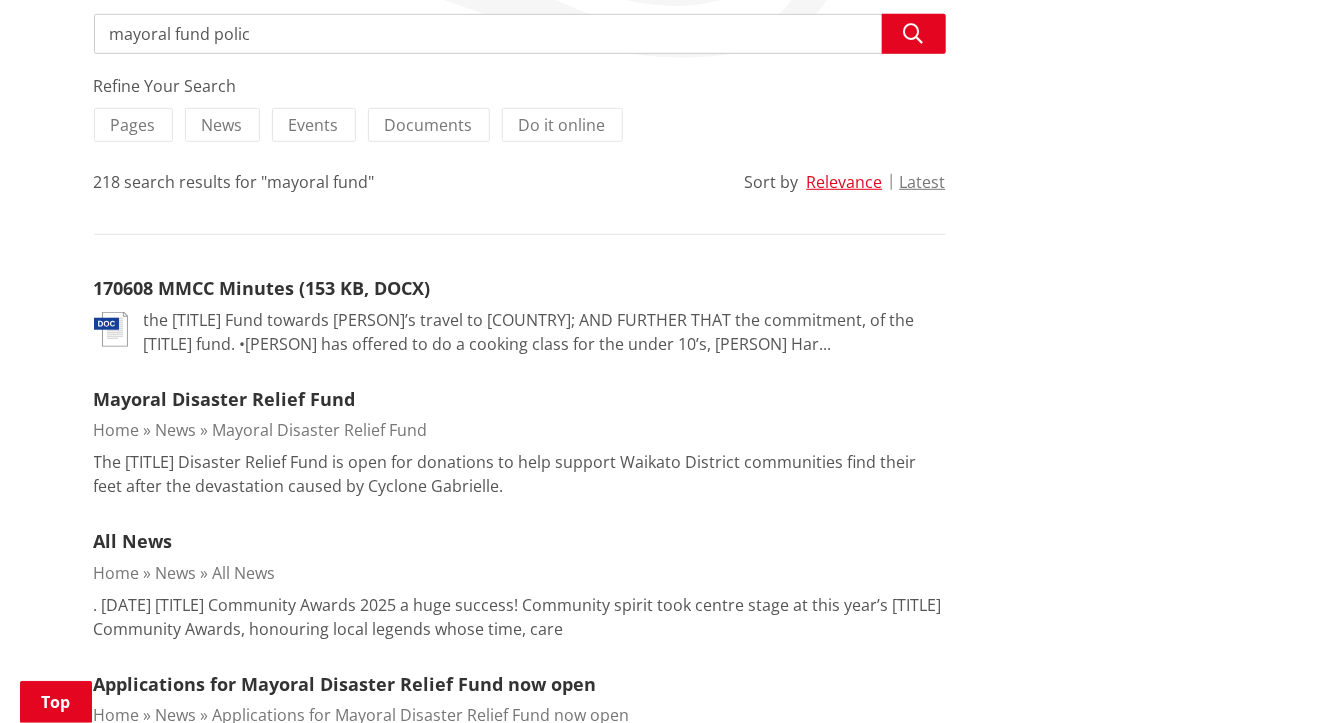 type on "mayoral fund policy" 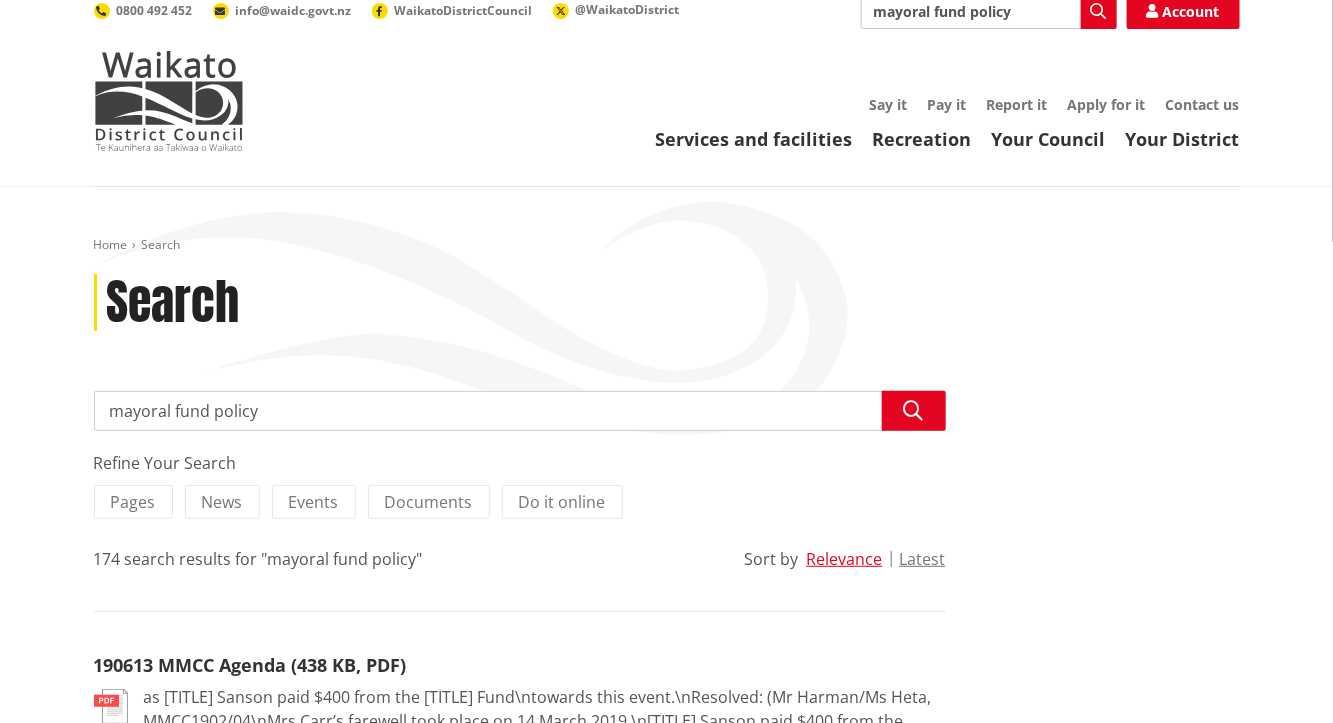 scroll, scrollTop: 16, scrollLeft: 0, axis: vertical 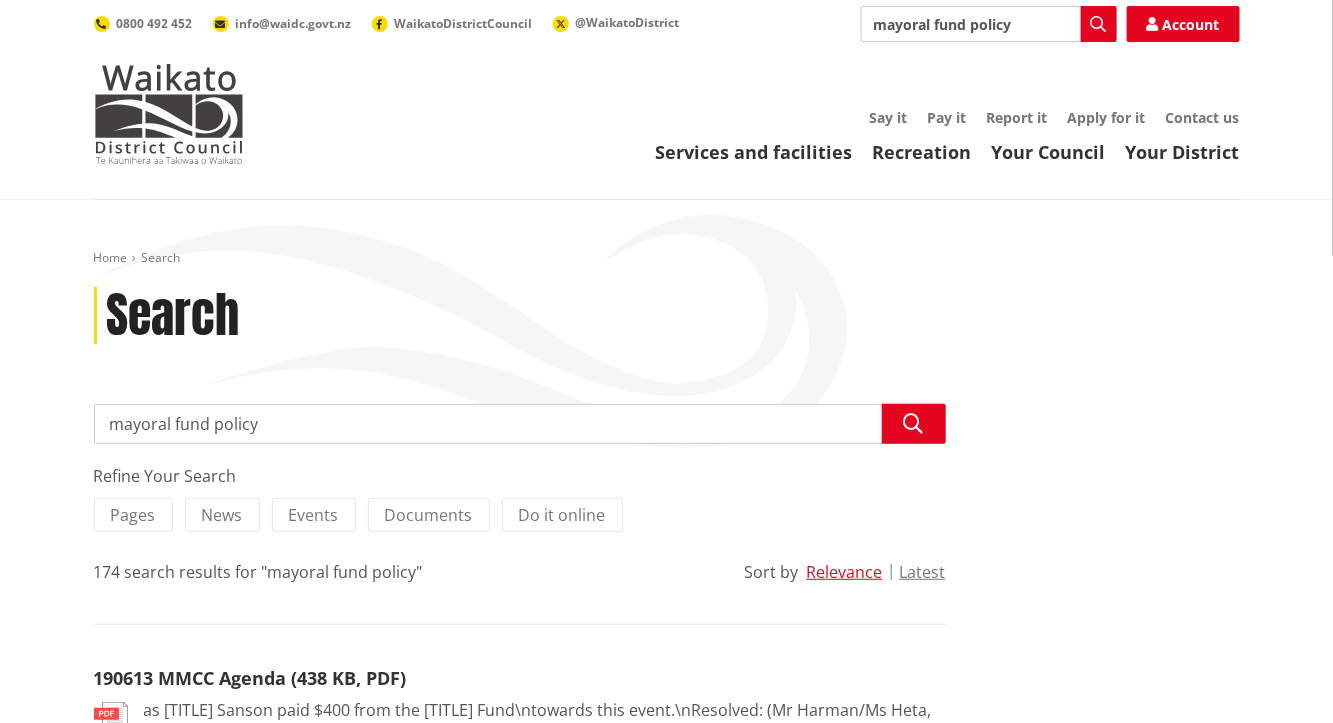 click on "mayoral fund policy" at bounding box center (989, 24) 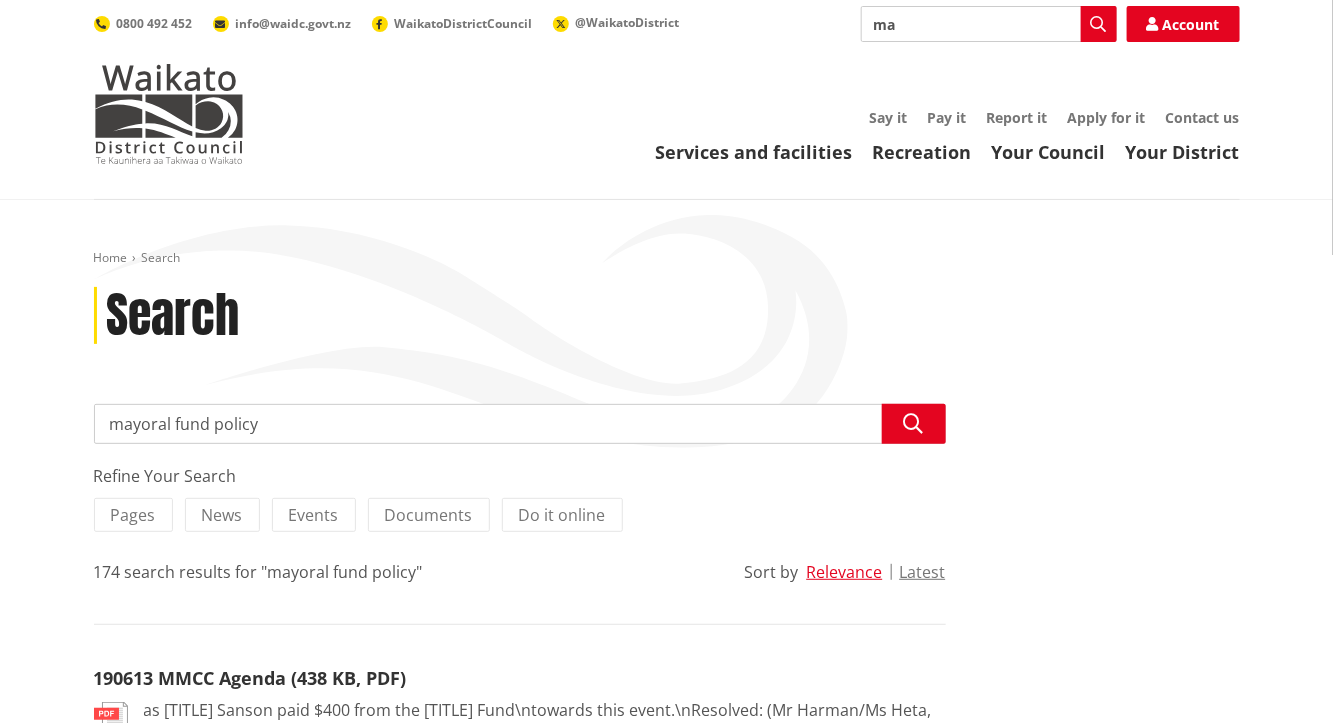 type on "m" 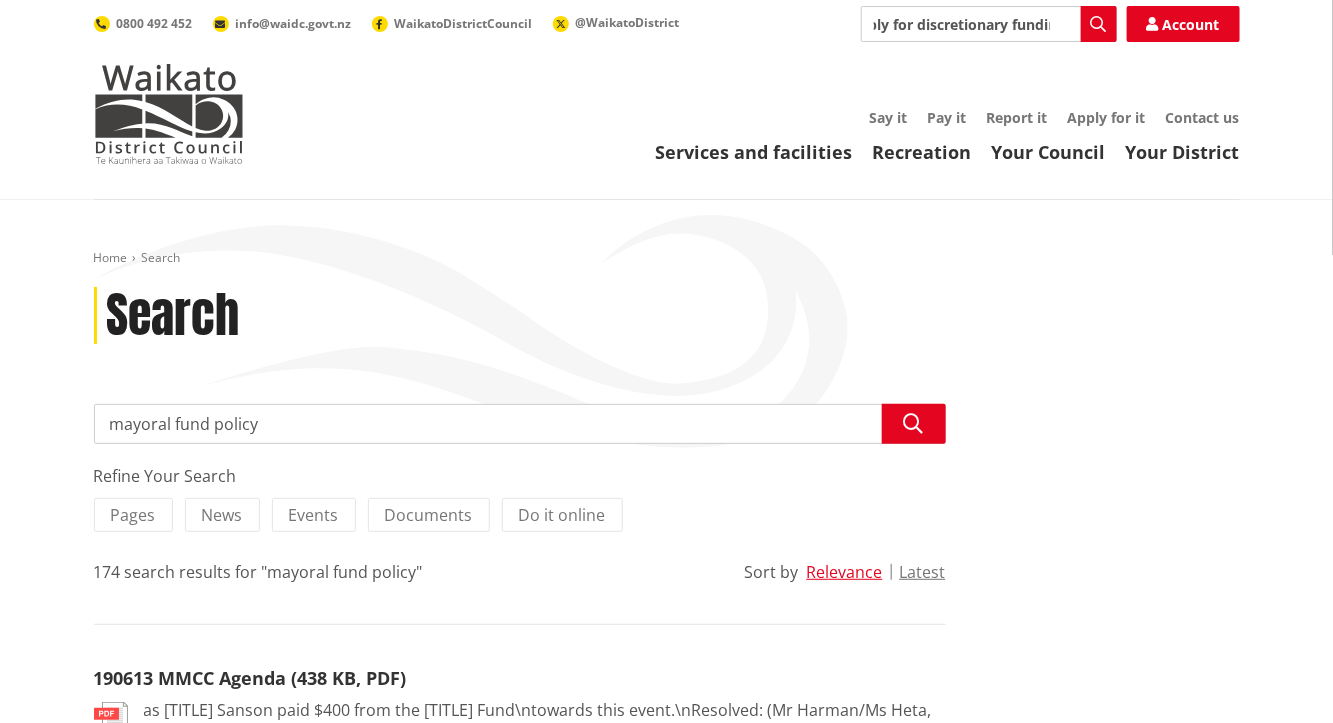scroll, scrollTop: 0, scrollLeft: 92, axis: horizontal 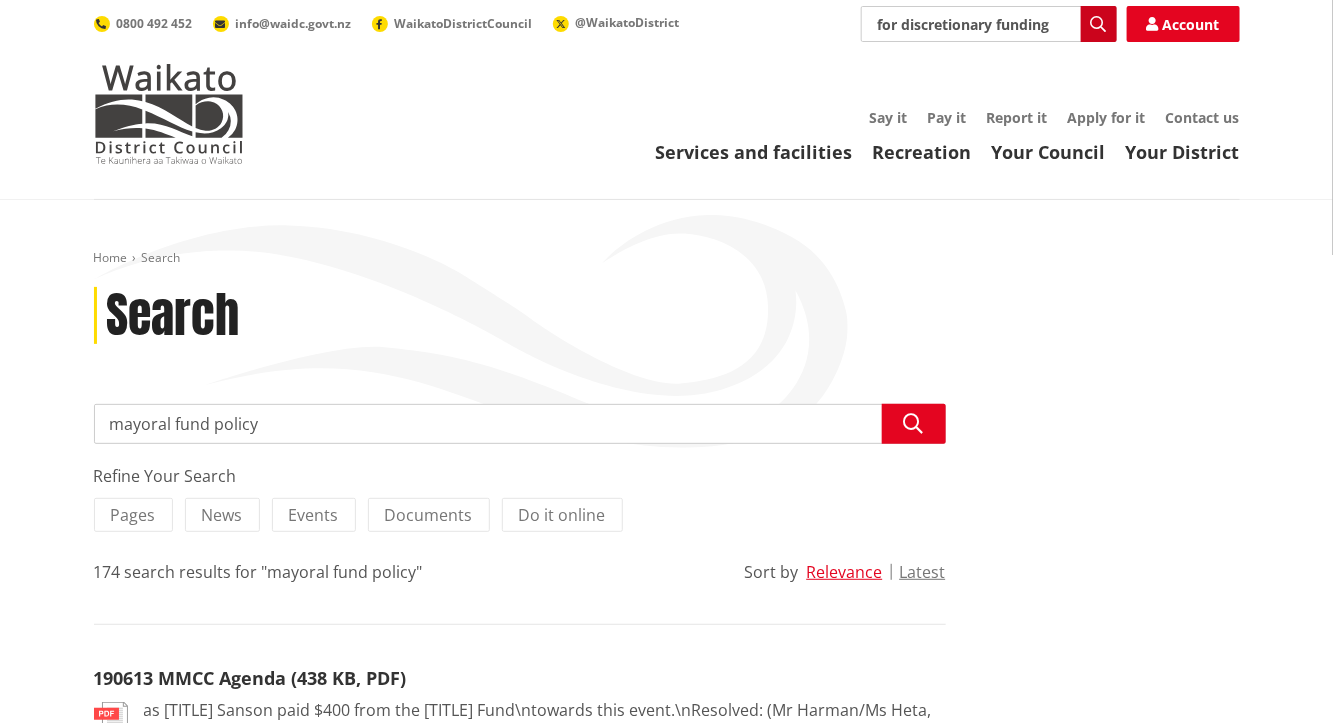 type on "how to apply for discretionary funding" 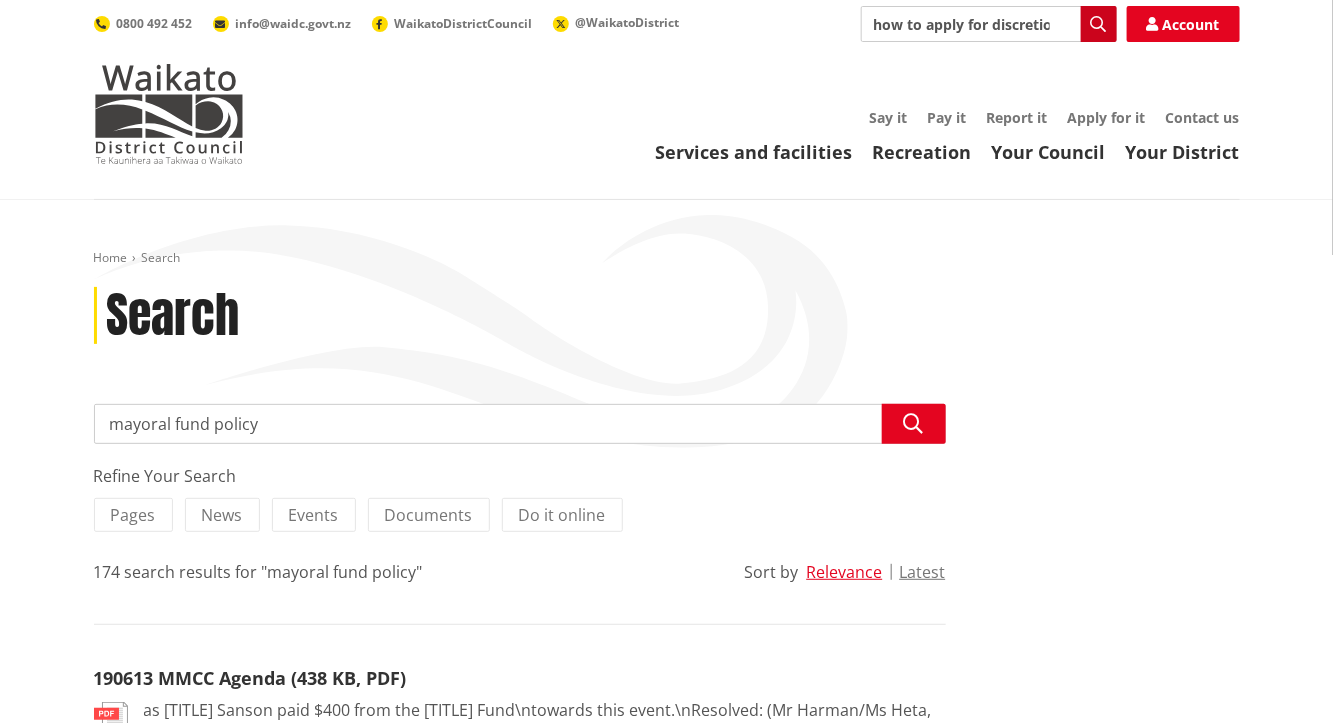 click at bounding box center (1099, 24) 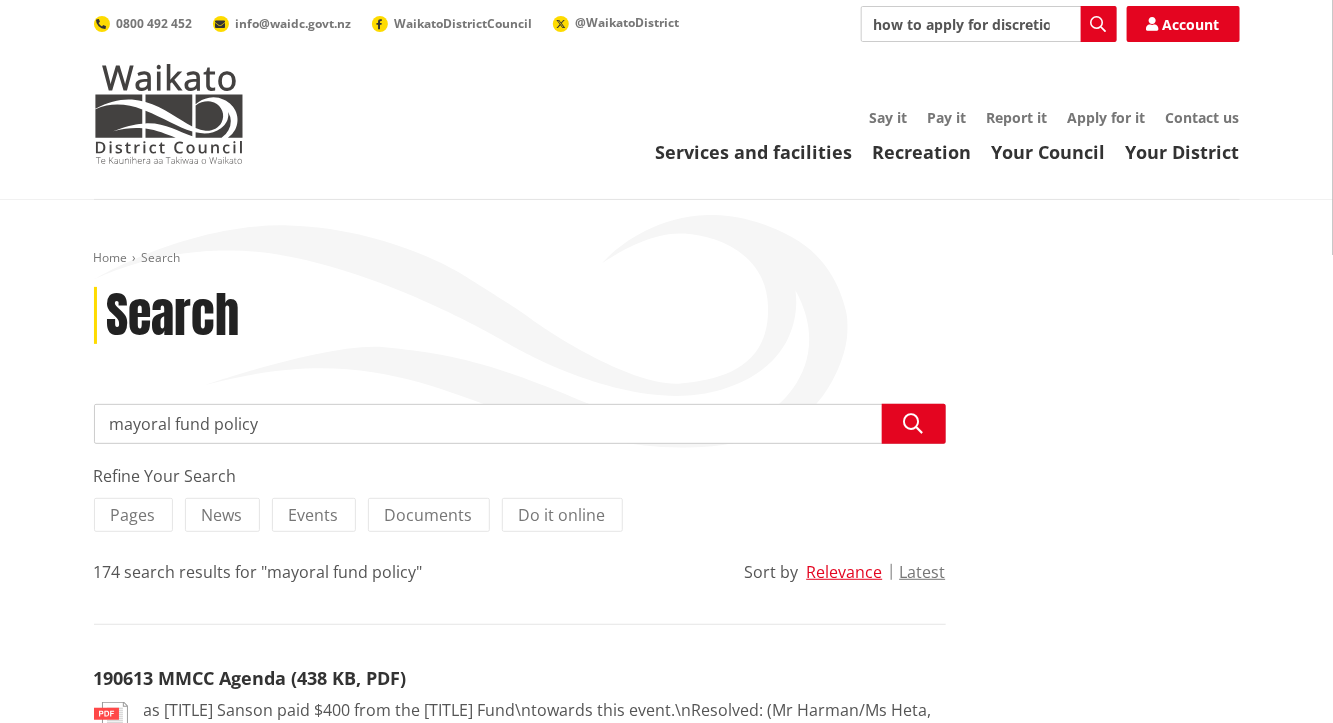 click on "mayoral fund policy" at bounding box center (520, 424) 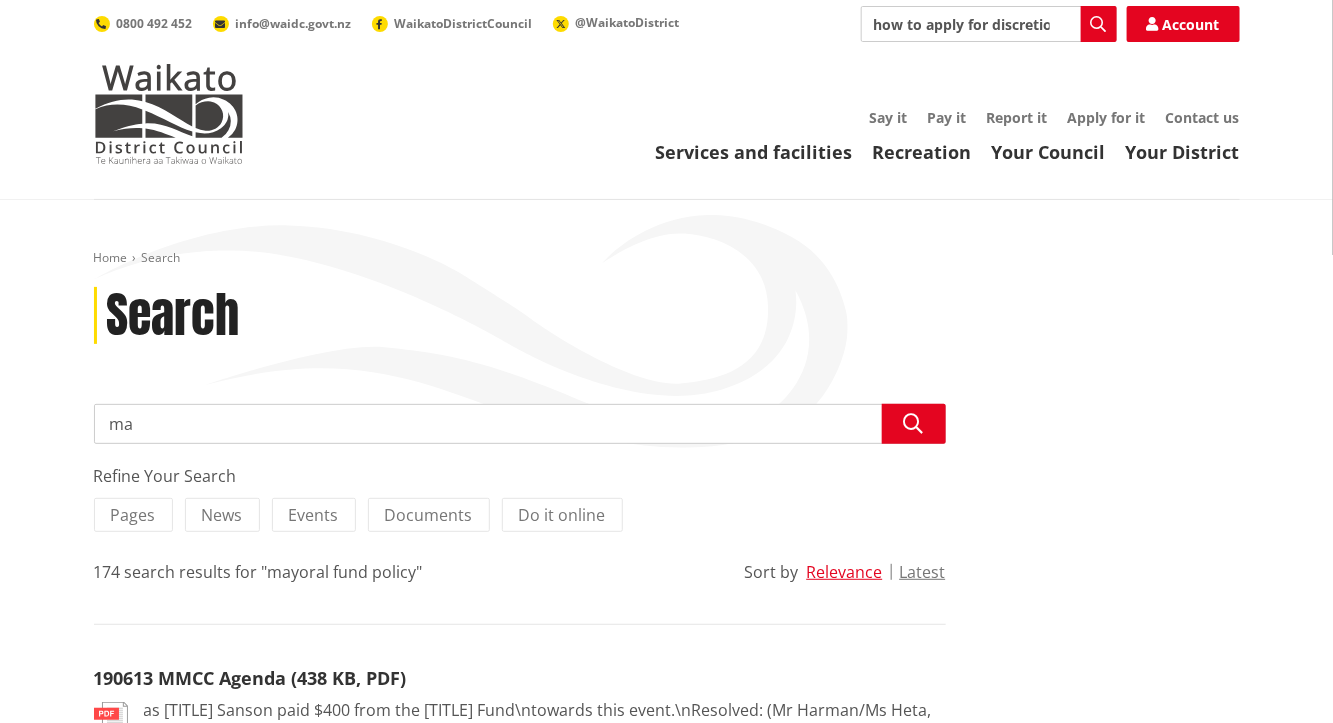 type on "m" 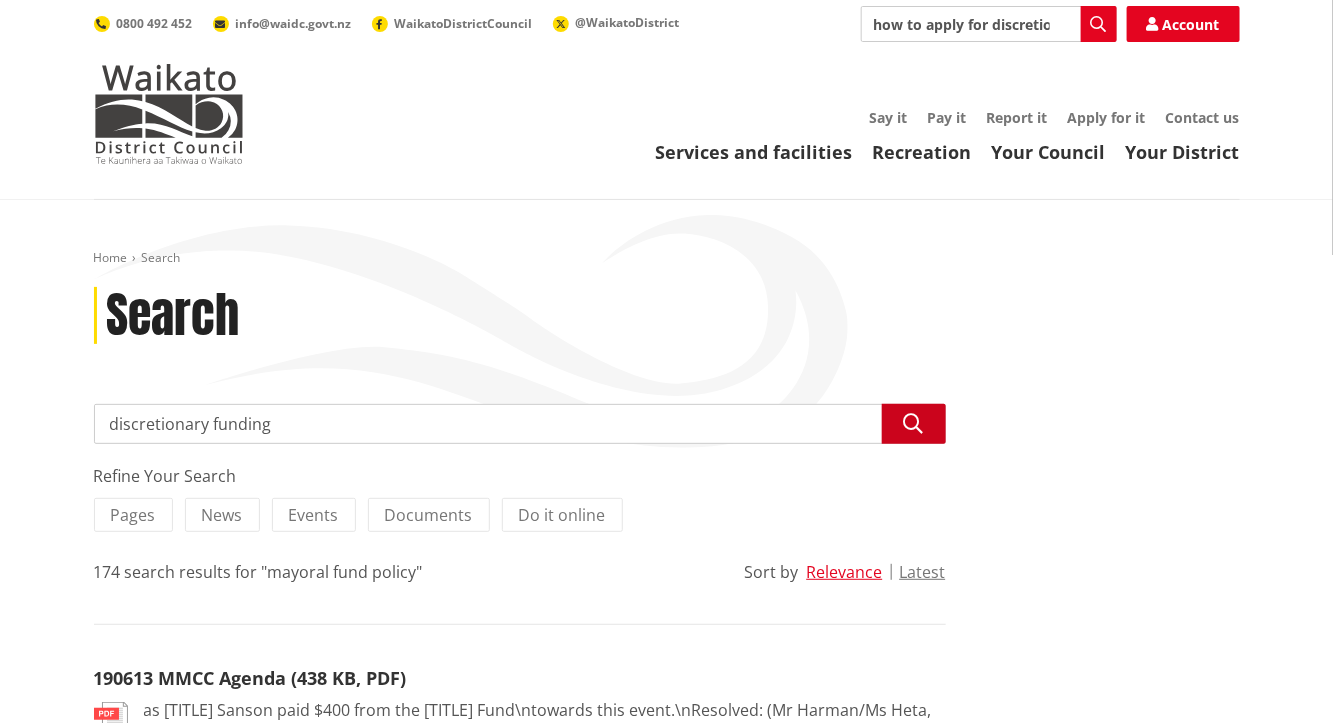 type on "discretionary funding" 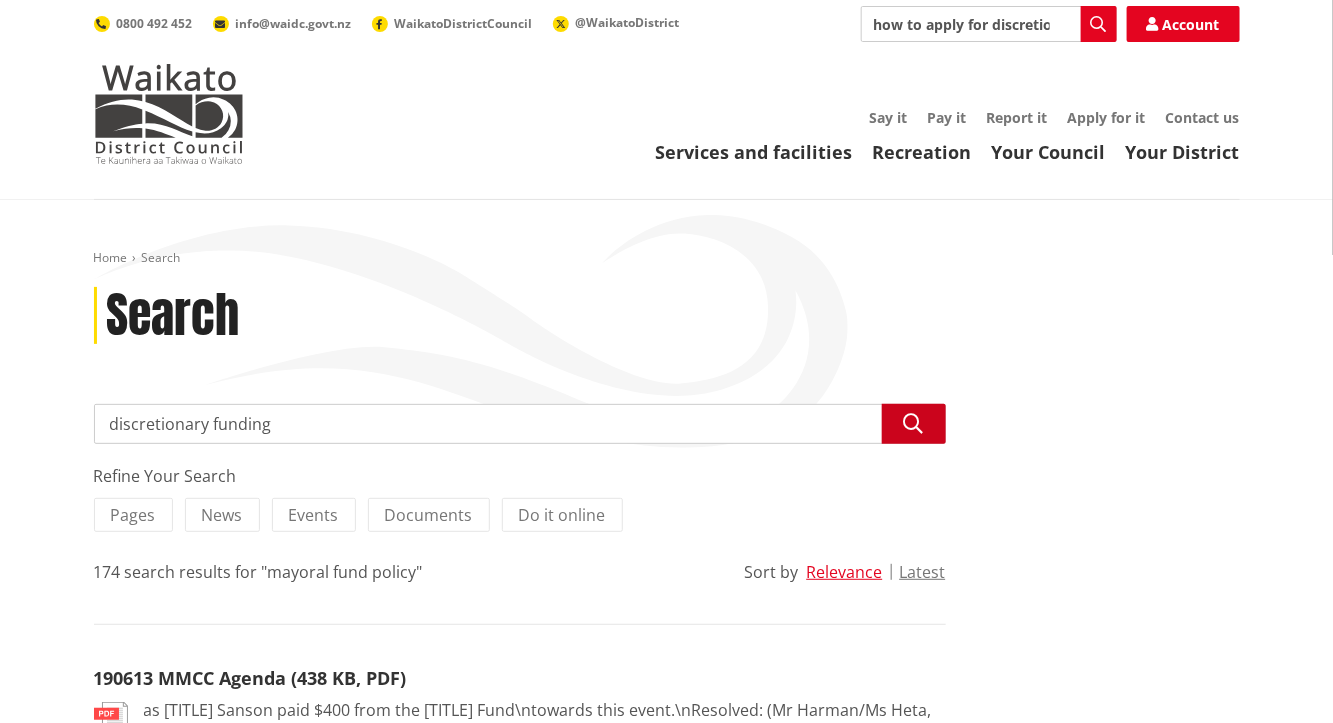 click at bounding box center (914, 424) 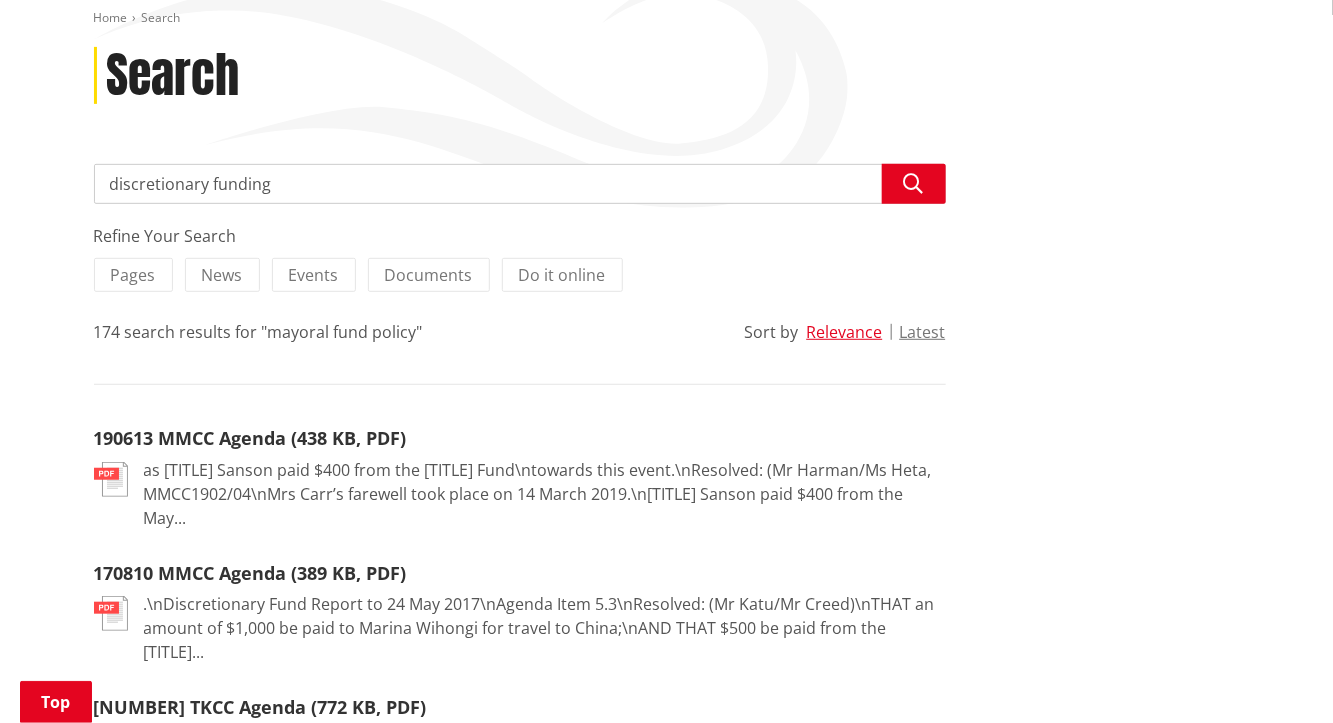 scroll, scrollTop: 340, scrollLeft: 0, axis: vertical 